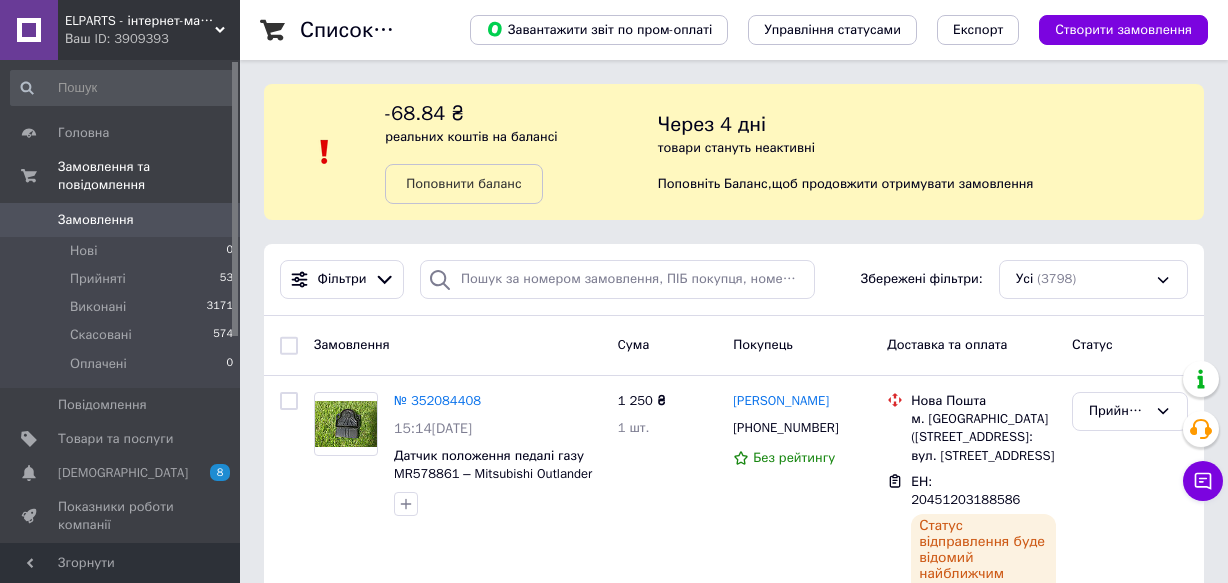 scroll, scrollTop: 0, scrollLeft: 0, axis: both 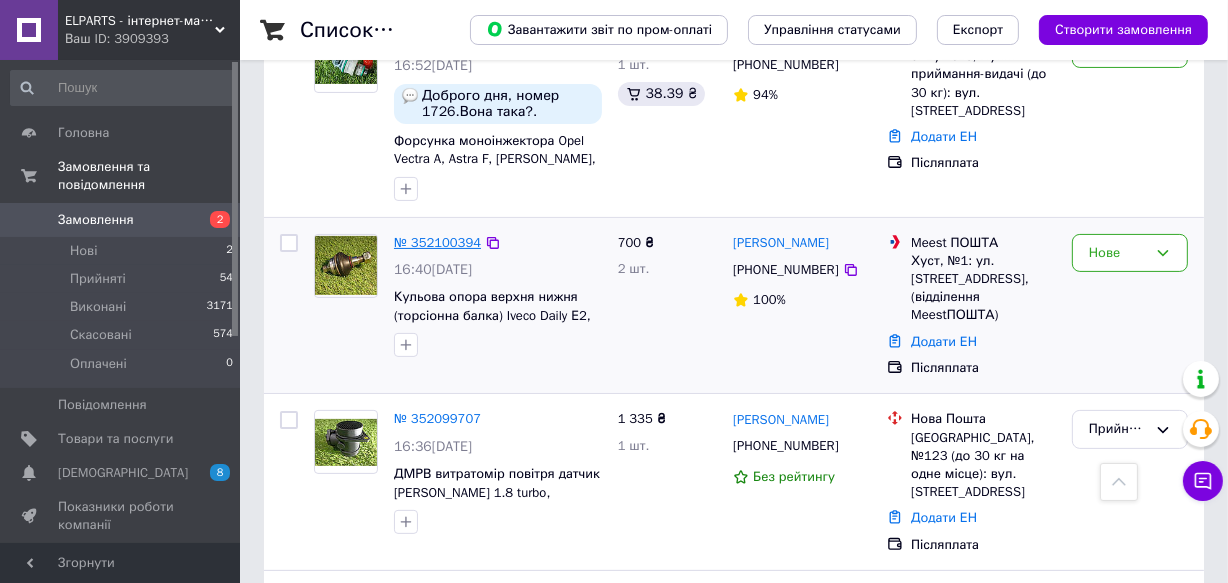 click on "№ 352100394" at bounding box center [437, 242] 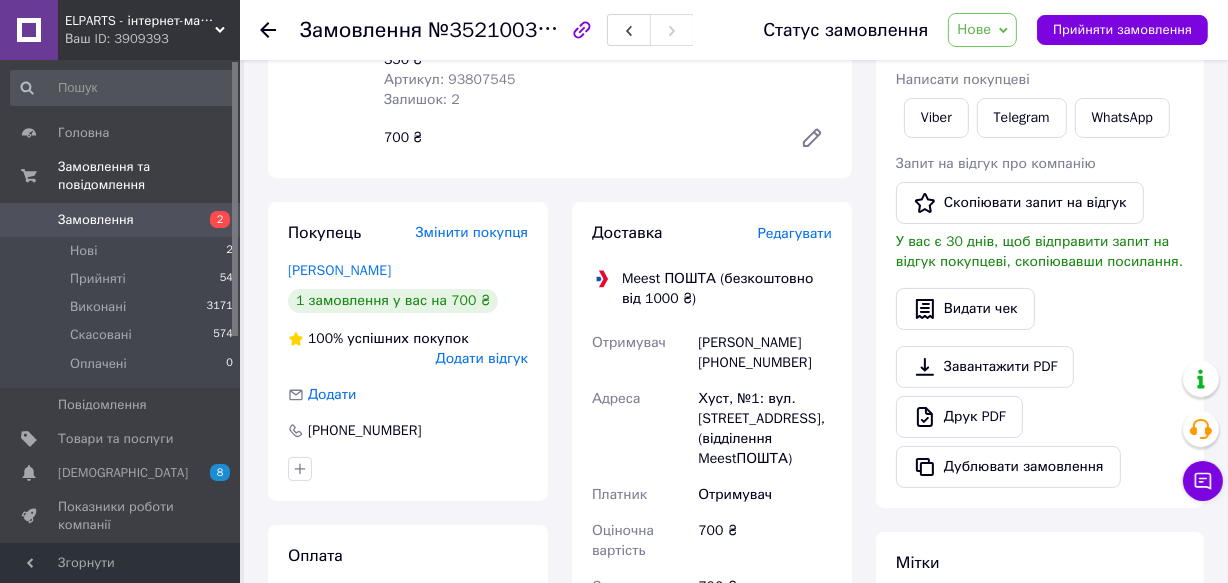 scroll, scrollTop: 272, scrollLeft: 0, axis: vertical 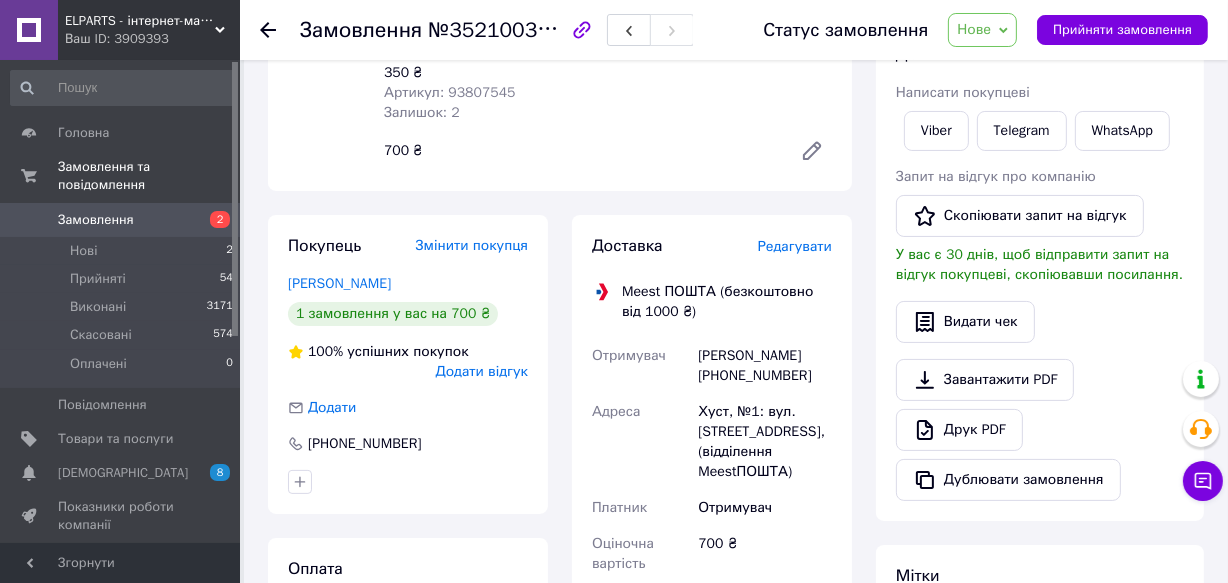 click on "Редагувати" at bounding box center [795, 246] 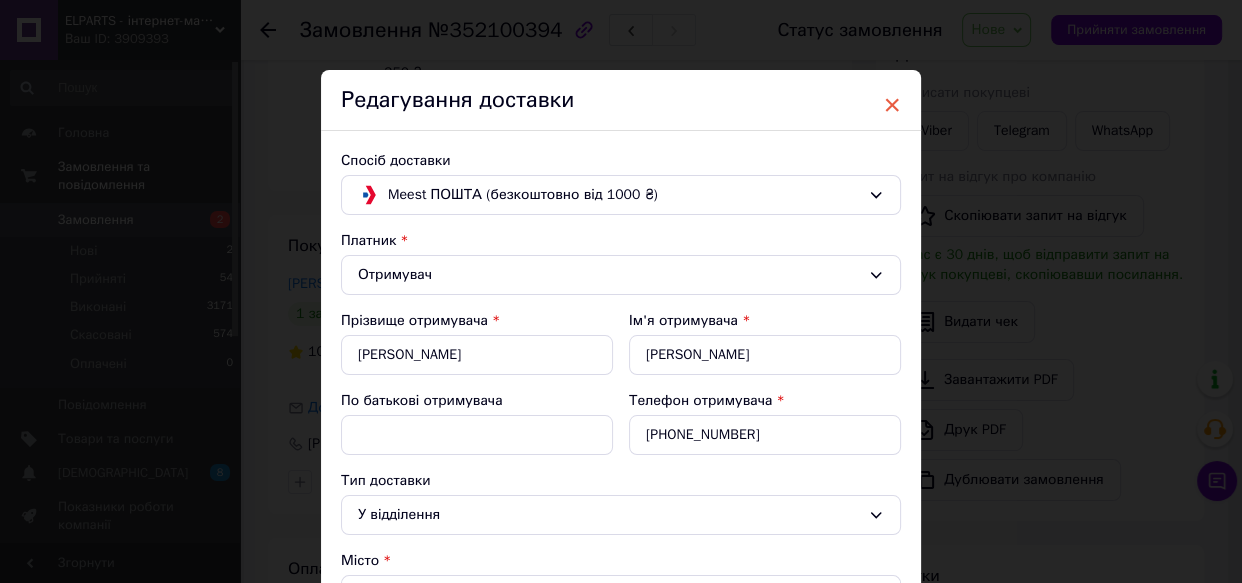 click on "×" at bounding box center [892, 105] 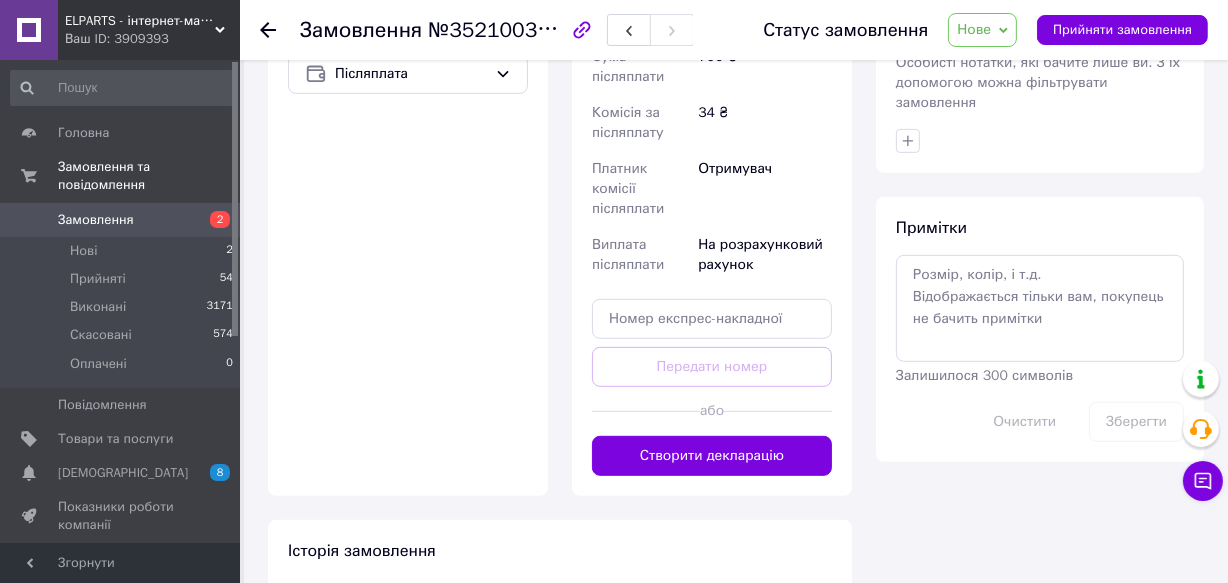 scroll, scrollTop: 818, scrollLeft: 0, axis: vertical 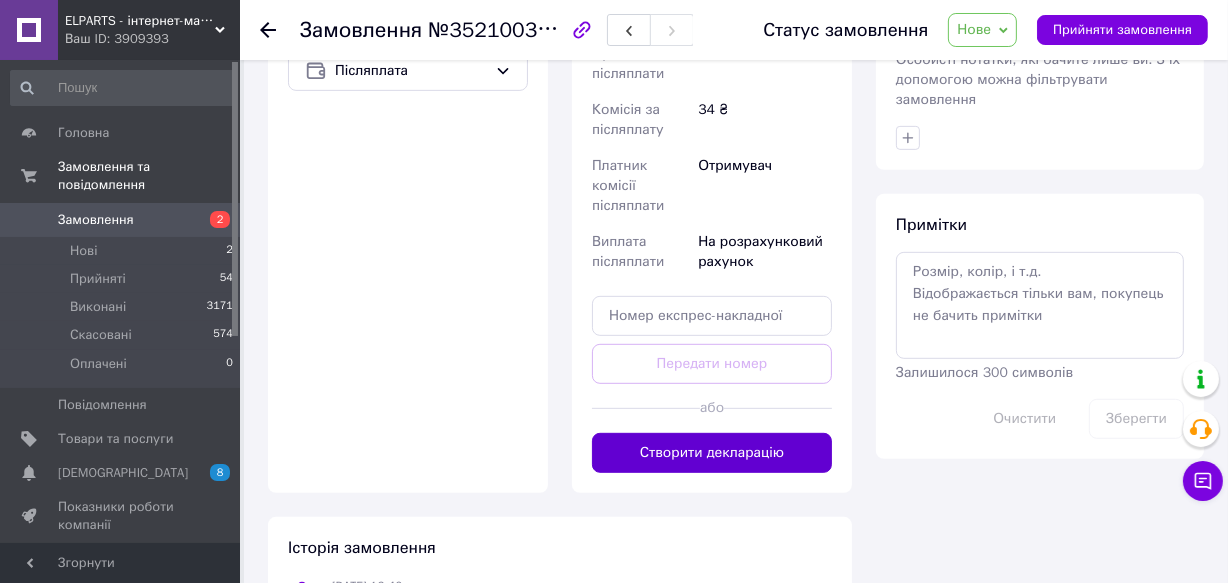 click on "Створити декларацію" at bounding box center [712, 453] 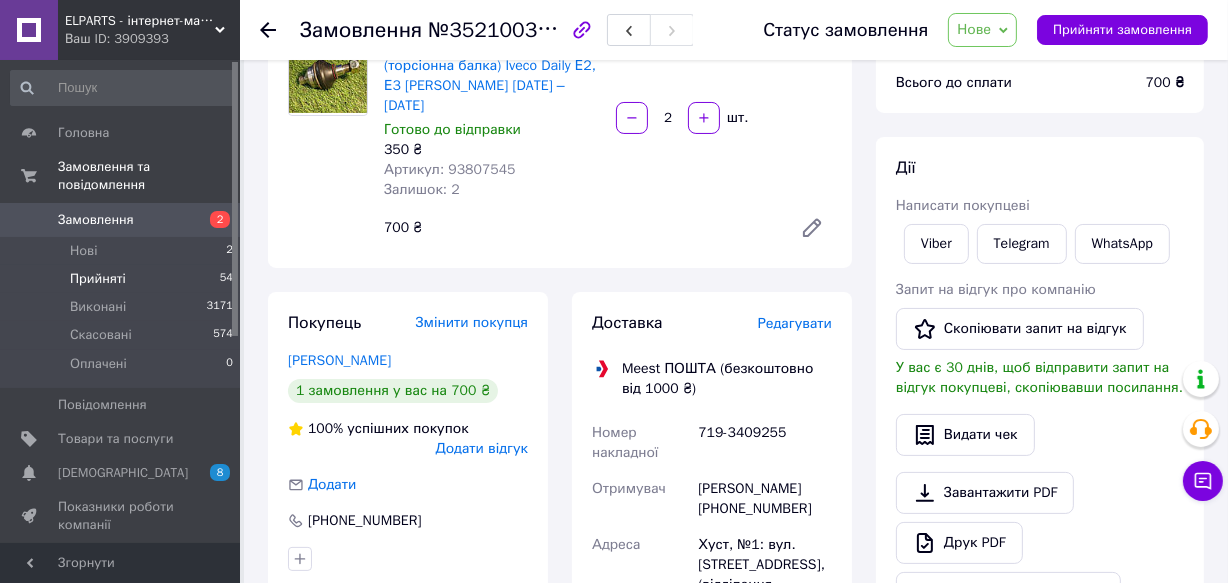 scroll, scrollTop: 181, scrollLeft: 0, axis: vertical 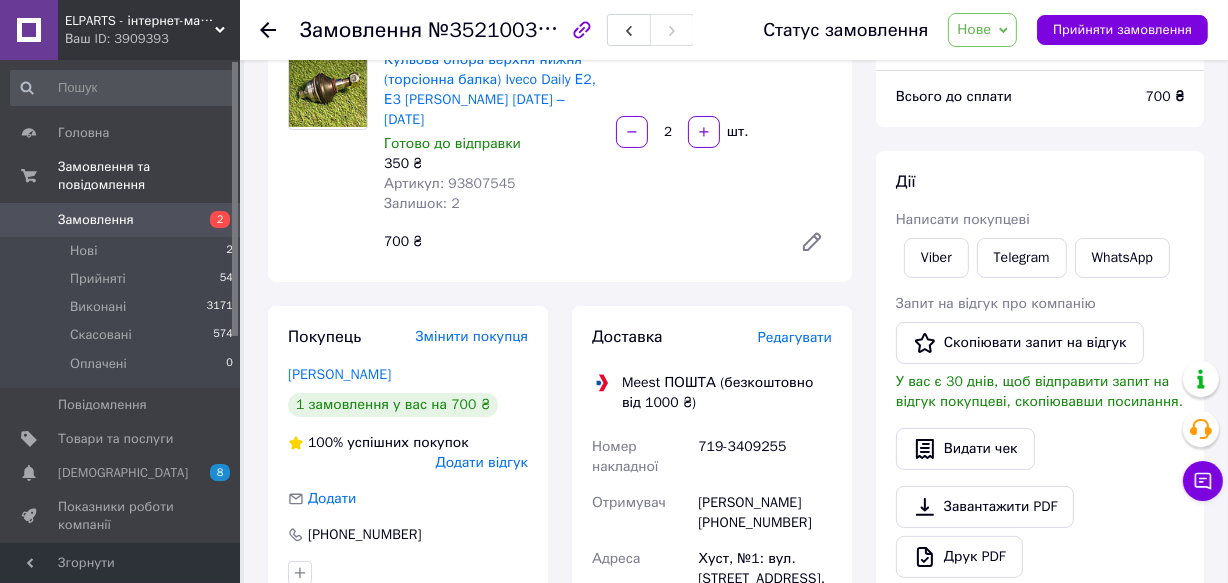 click on "Замовлення" at bounding box center [121, 220] 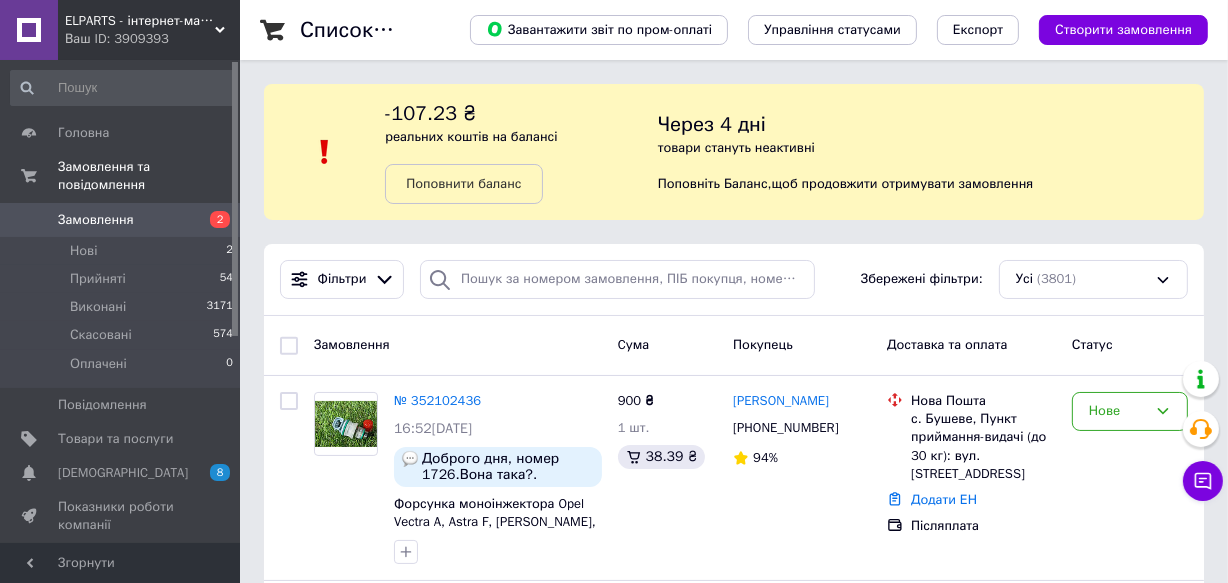 scroll, scrollTop: 272, scrollLeft: 0, axis: vertical 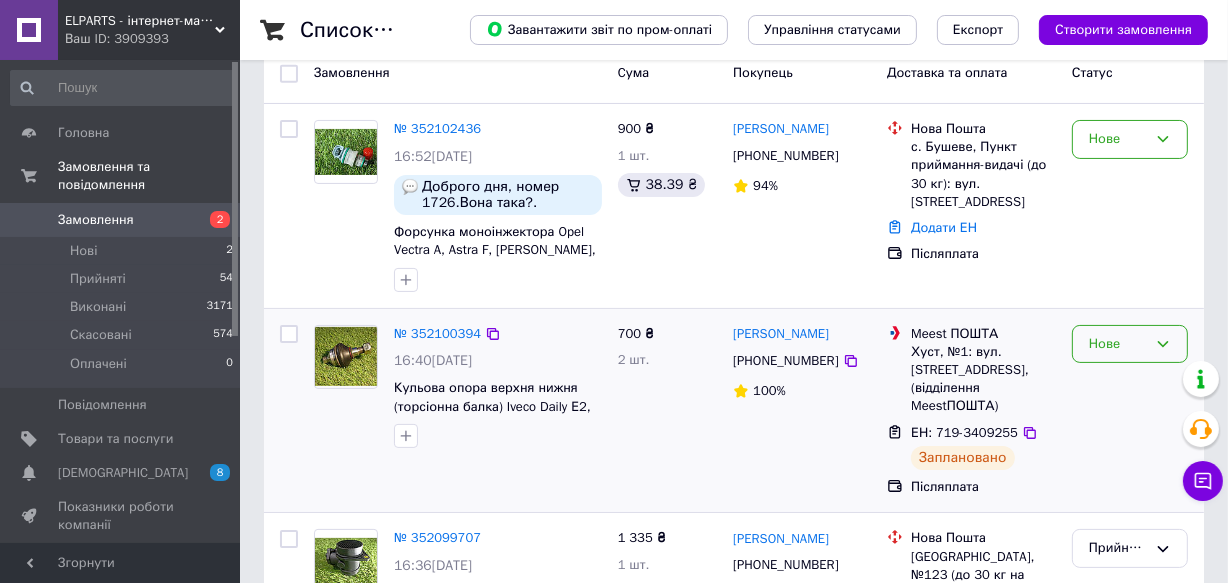 click on "Нове" at bounding box center (1118, 344) 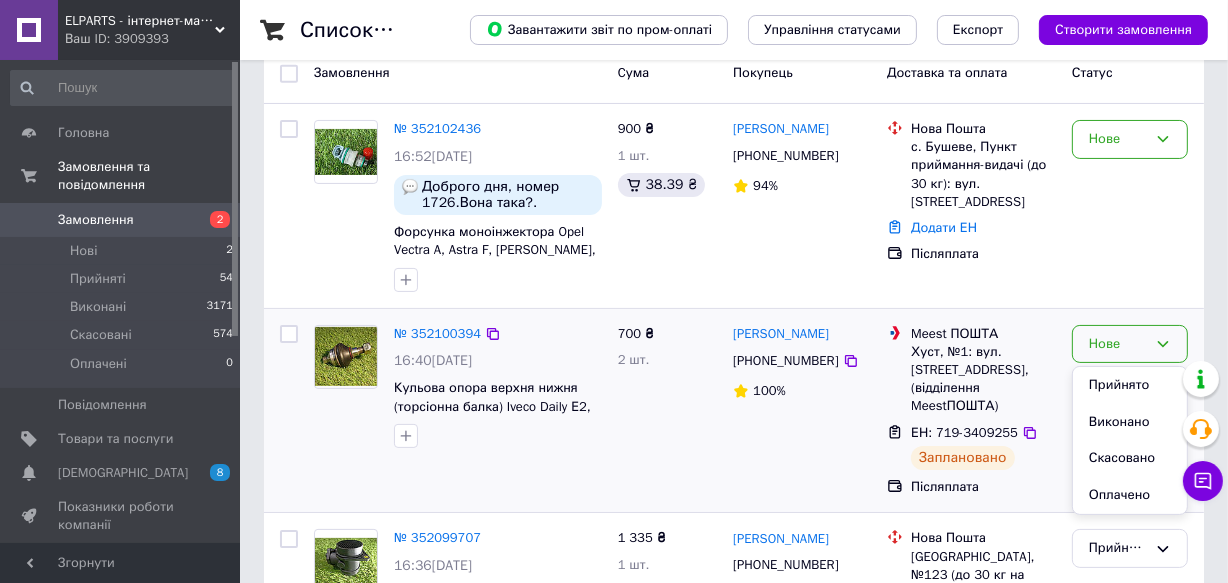 click on "Прийнято" at bounding box center (1130, 385) 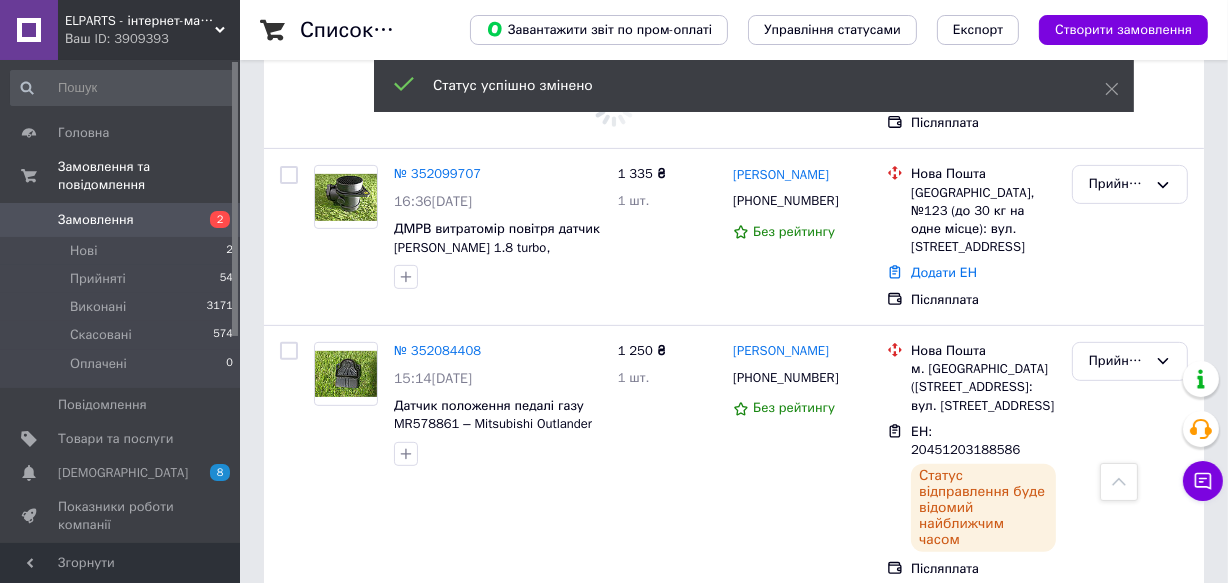 scroll, scrollTop: 545, scrollLeft: 0, axis: vertical 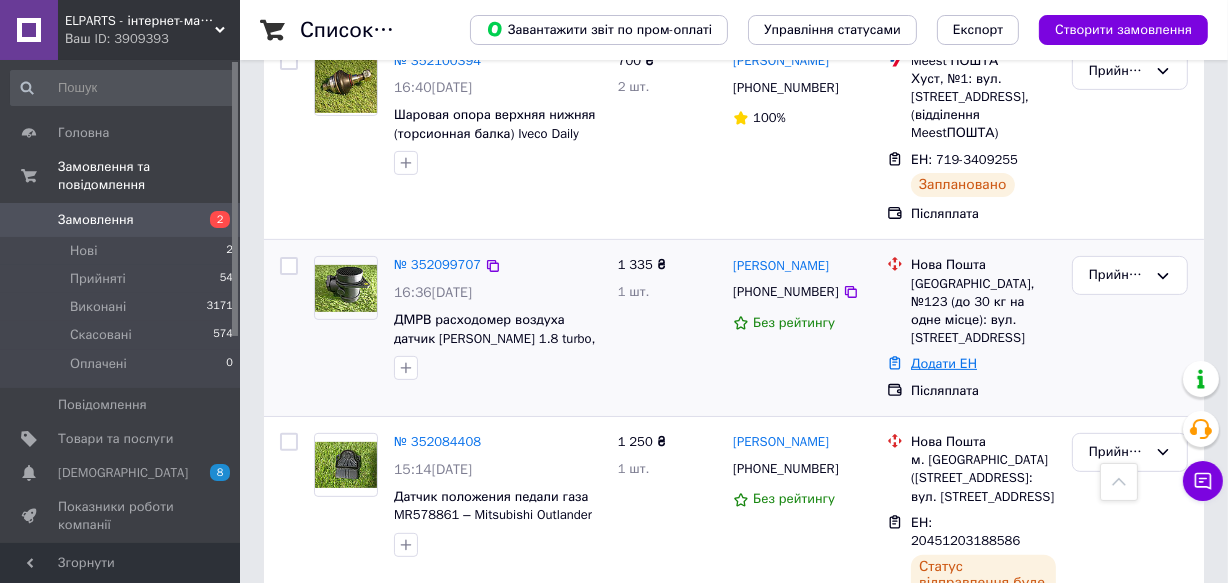 click on "Додати ЕН" at bounding box center [944, 363] 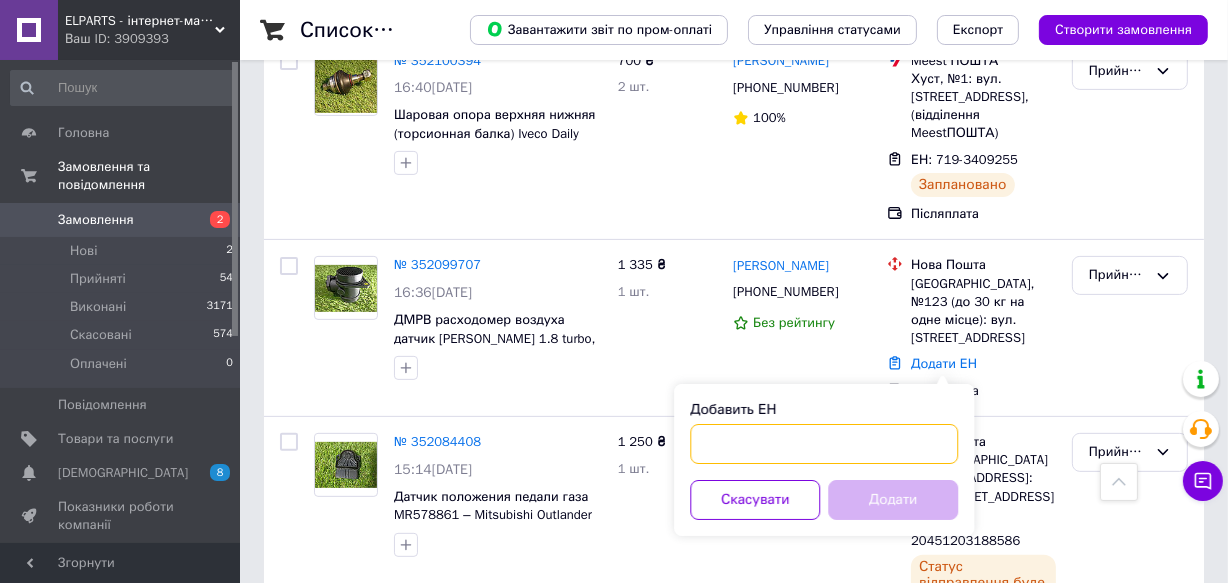 click on "Добавить ЕН" at bounding box center (824, 444) 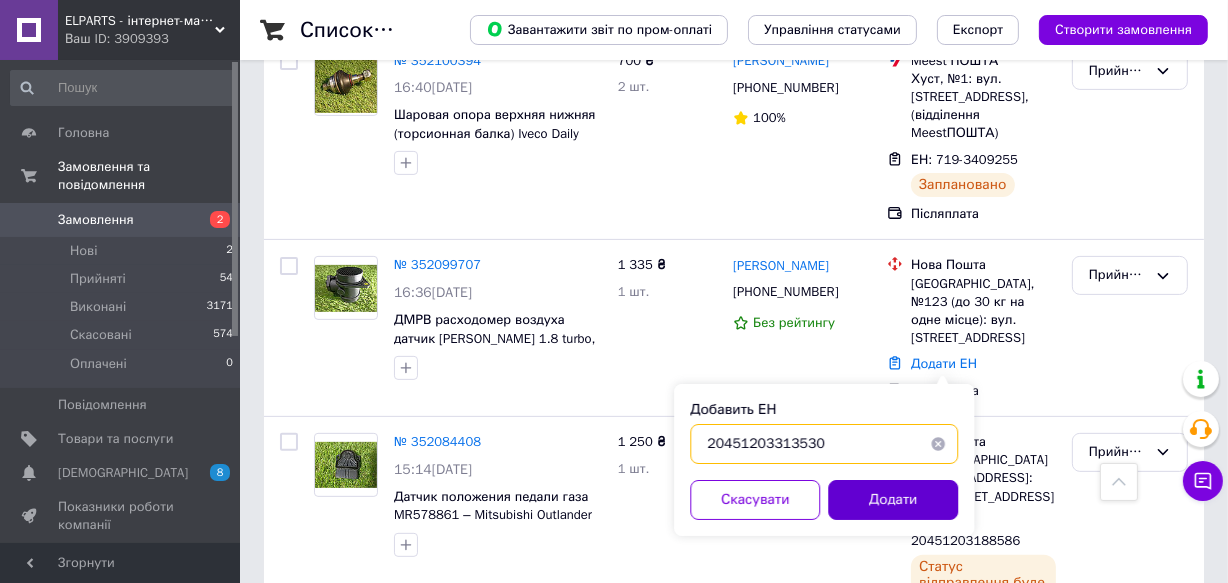 type on "20451203313530" 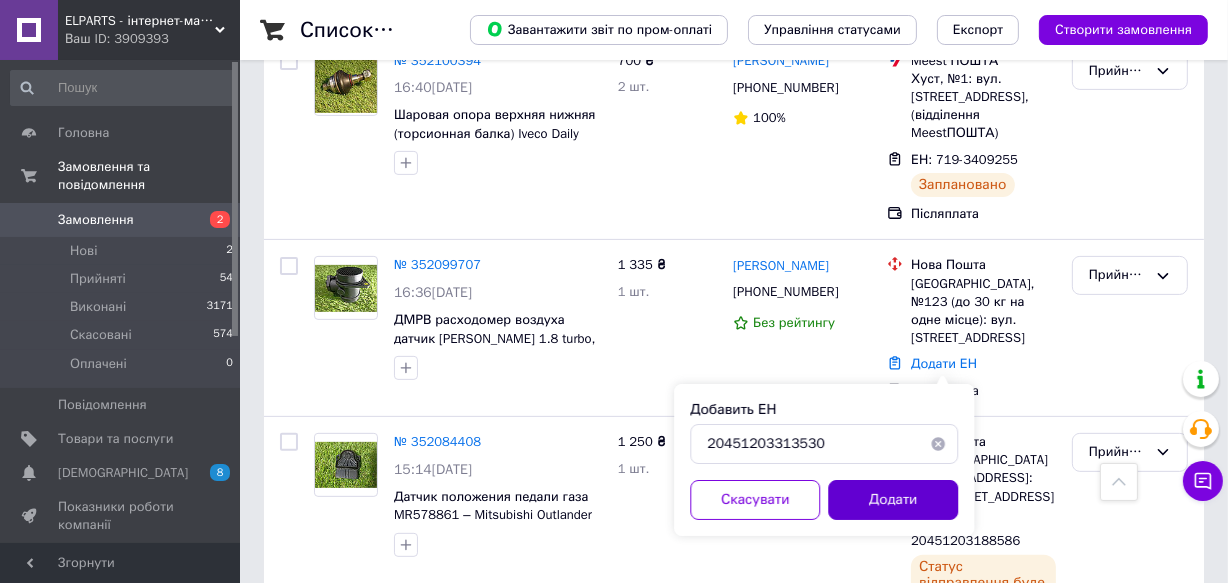 click on "Додати" at bounding box center (893, 500) 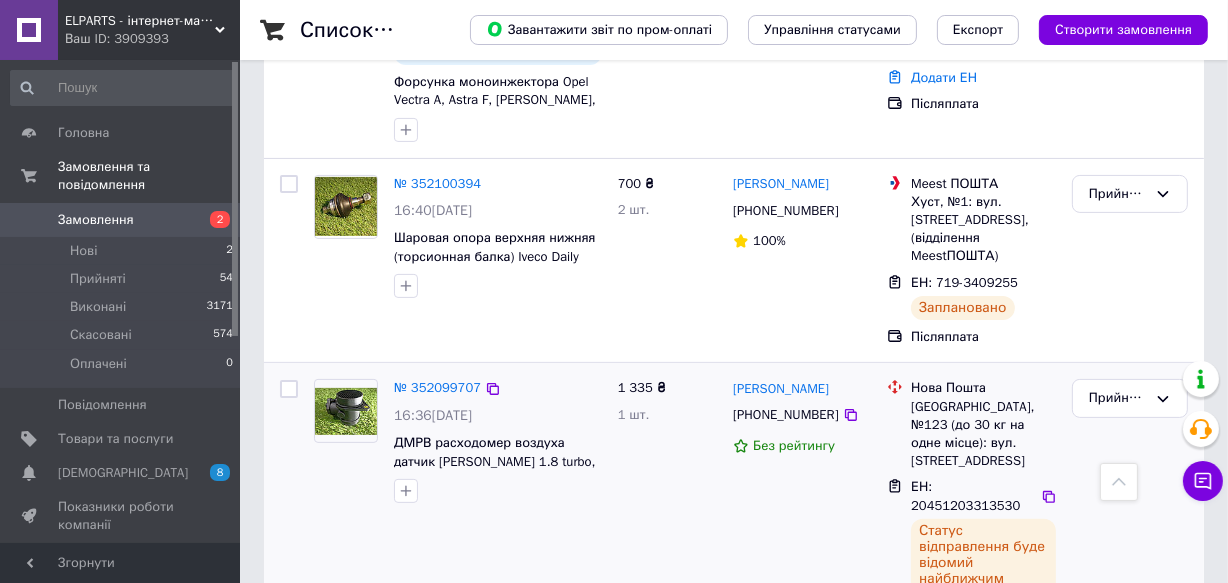 scroll, scrollTop: 454, scrollLeft: 0, axis: vertical 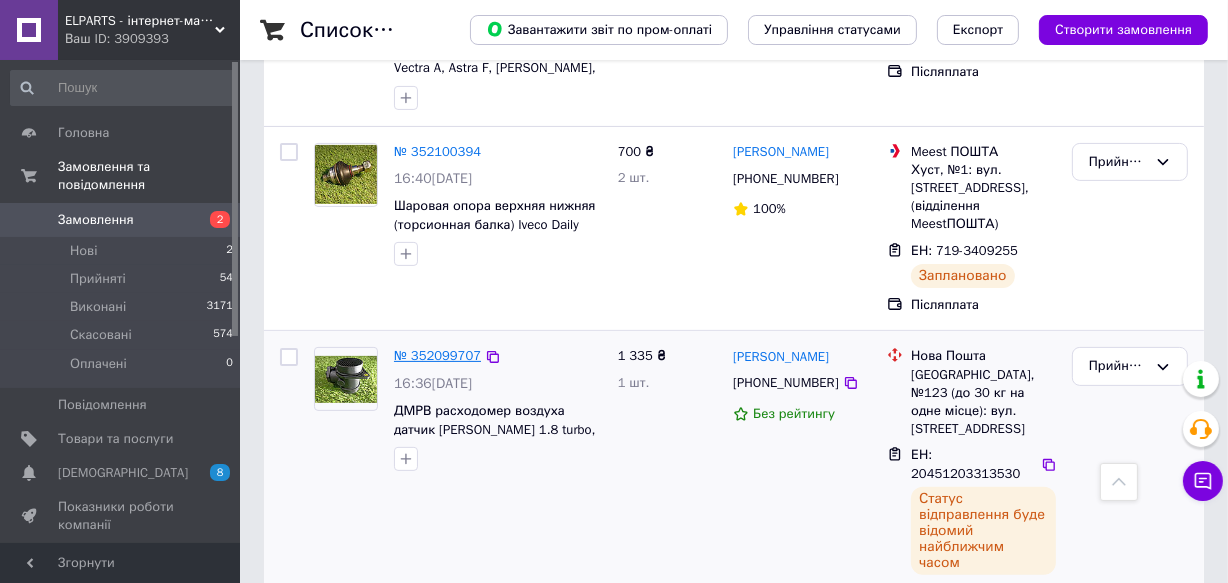 click on "№ 352099707" at bounding box center (437, 355) 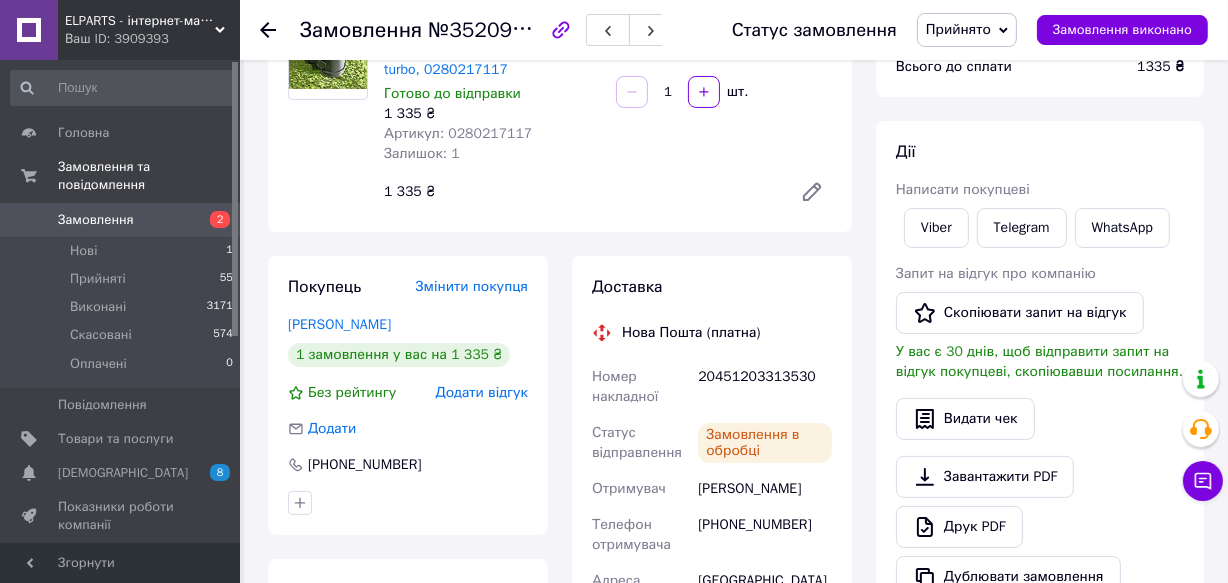 scroll, scrollTop: 0, scrollLeft: 0, axis: both 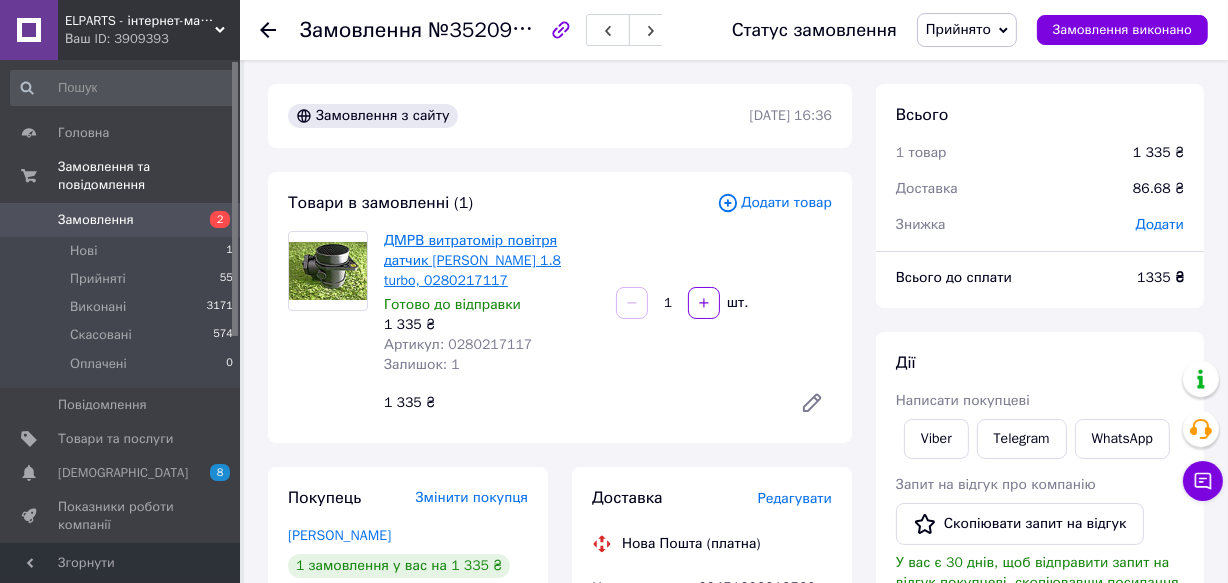 click on "ДМРВ витратомір повітря датчик Skoda Octavia 1.8 turbo, 0280217117" at bounding box center [472, 260] 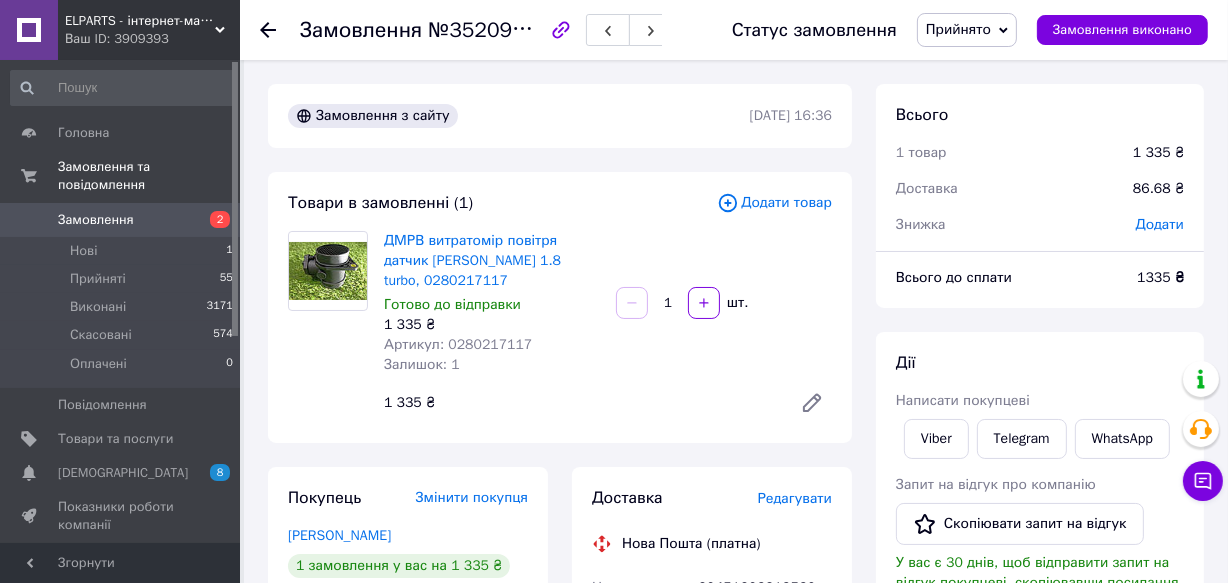click on "Замовлення" at bounding box center (121, 220) 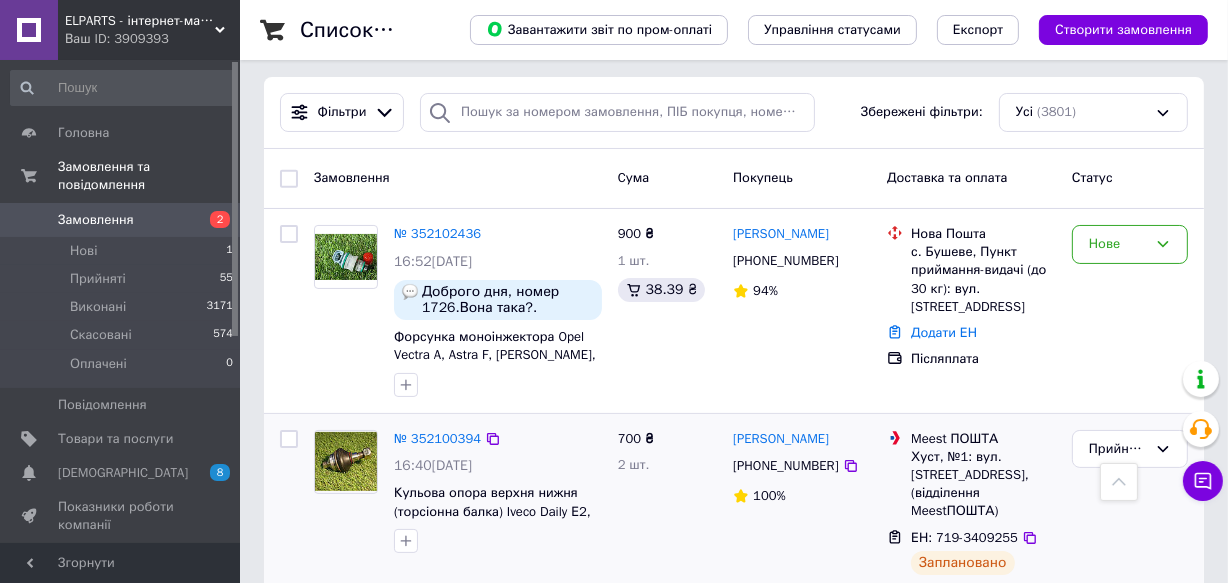 scroll, scrollTop: 90, scrollLeft: 0, axis: vertical 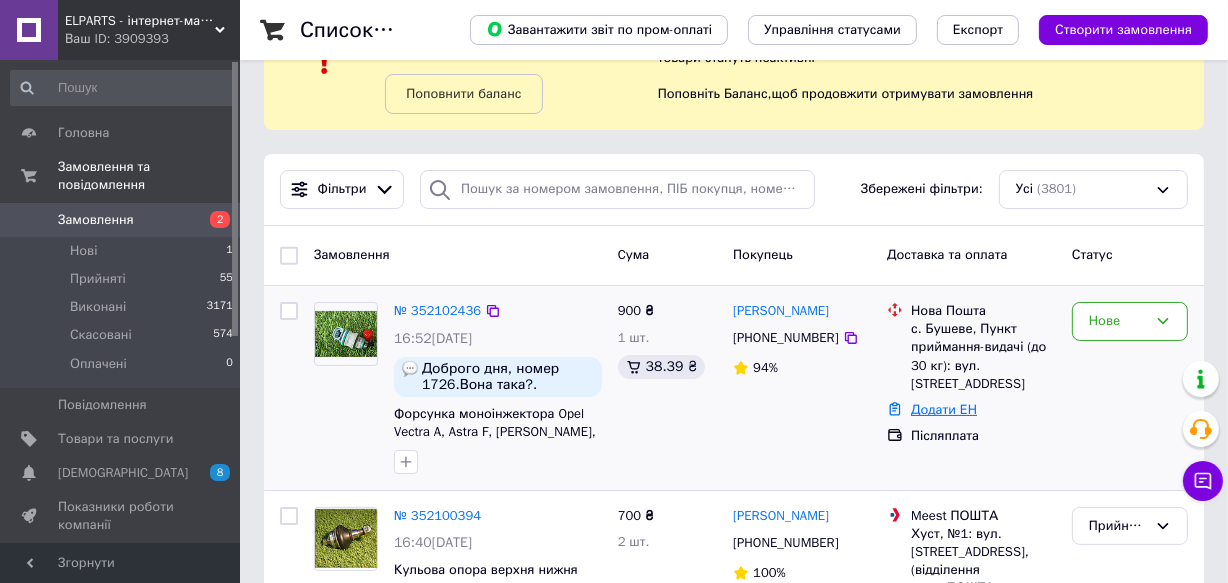 click on "Додати ЕН" at bounding box center (944, 409) 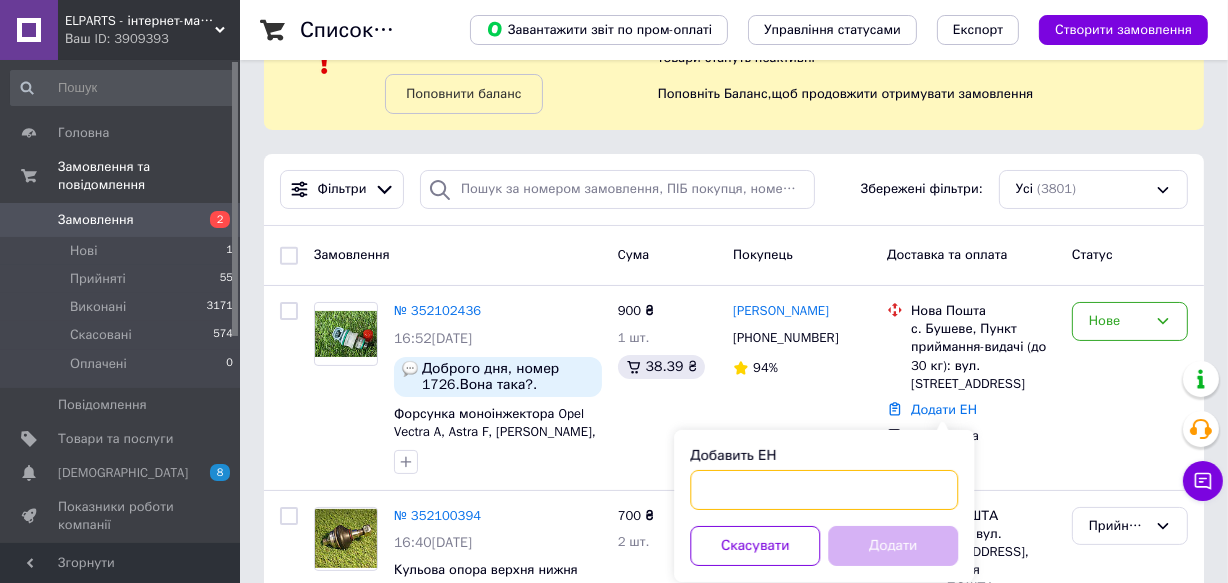 click on "Добавить ЕН" at bounding box center (824, 490) 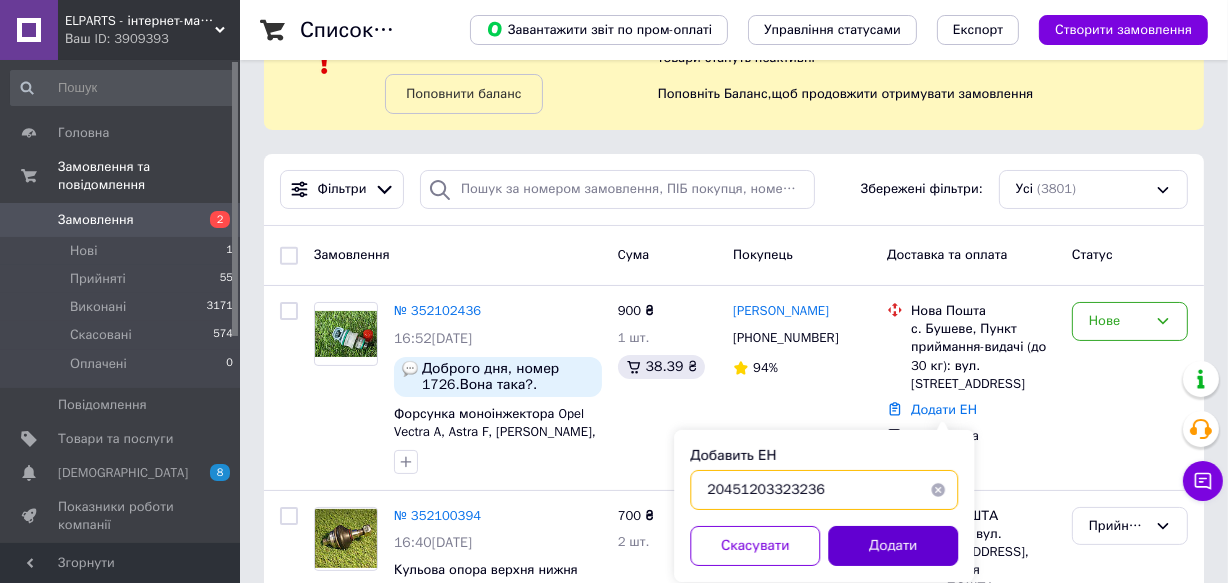 type on "20451203323236" 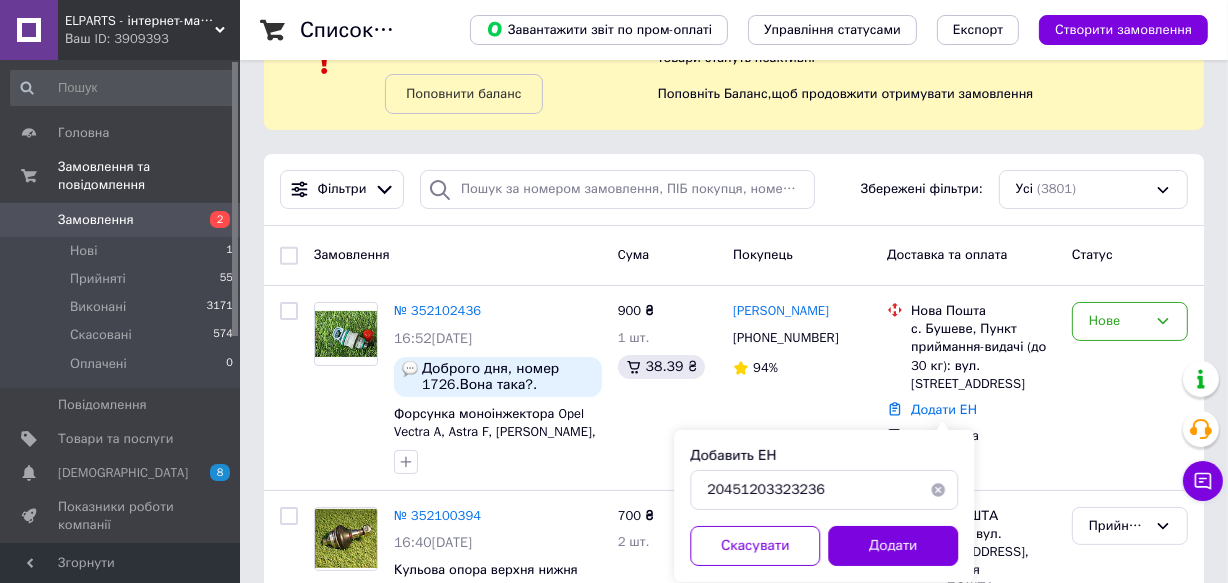 click on "Додати" at bounding box center (893, 546) 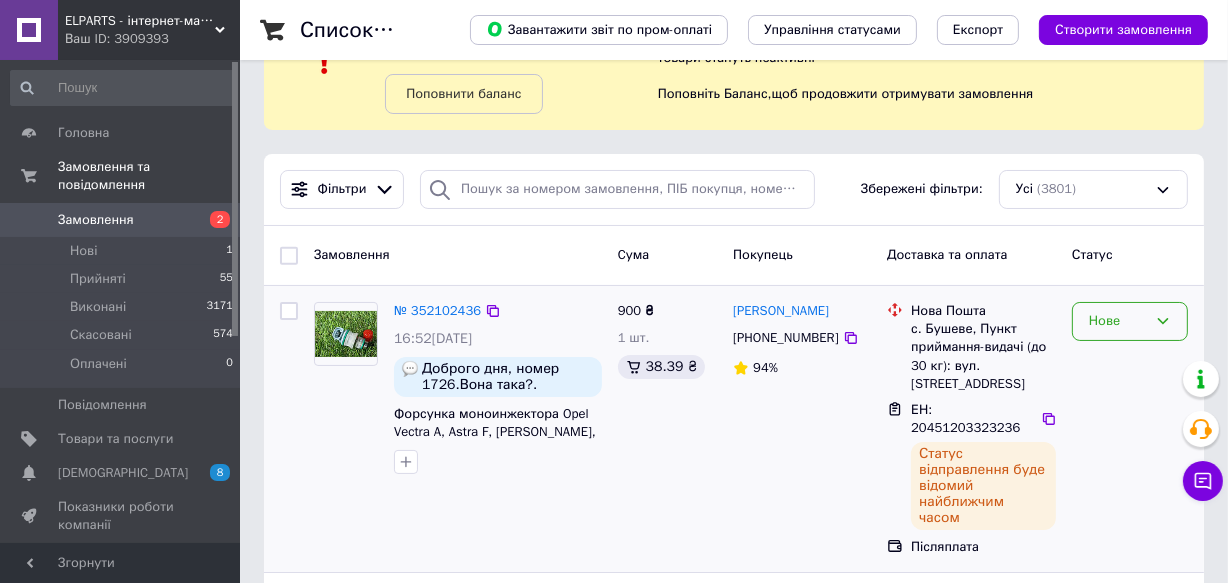click on "Нове" at bounding box center (1118, 321) 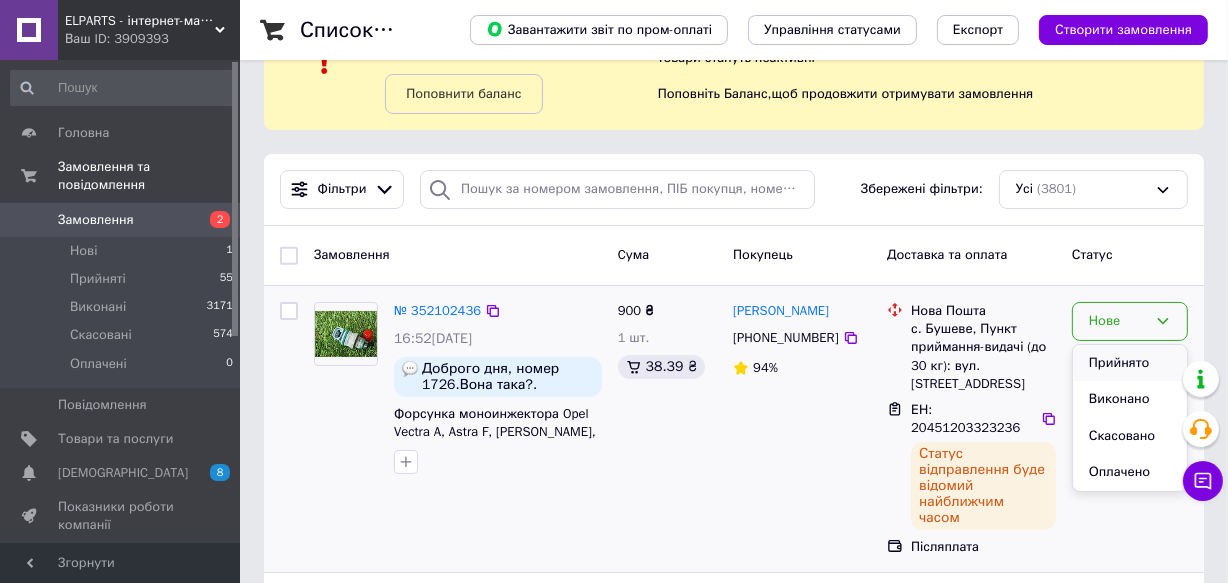 click on "Прийнято" at bounding box center [1130, 363] 